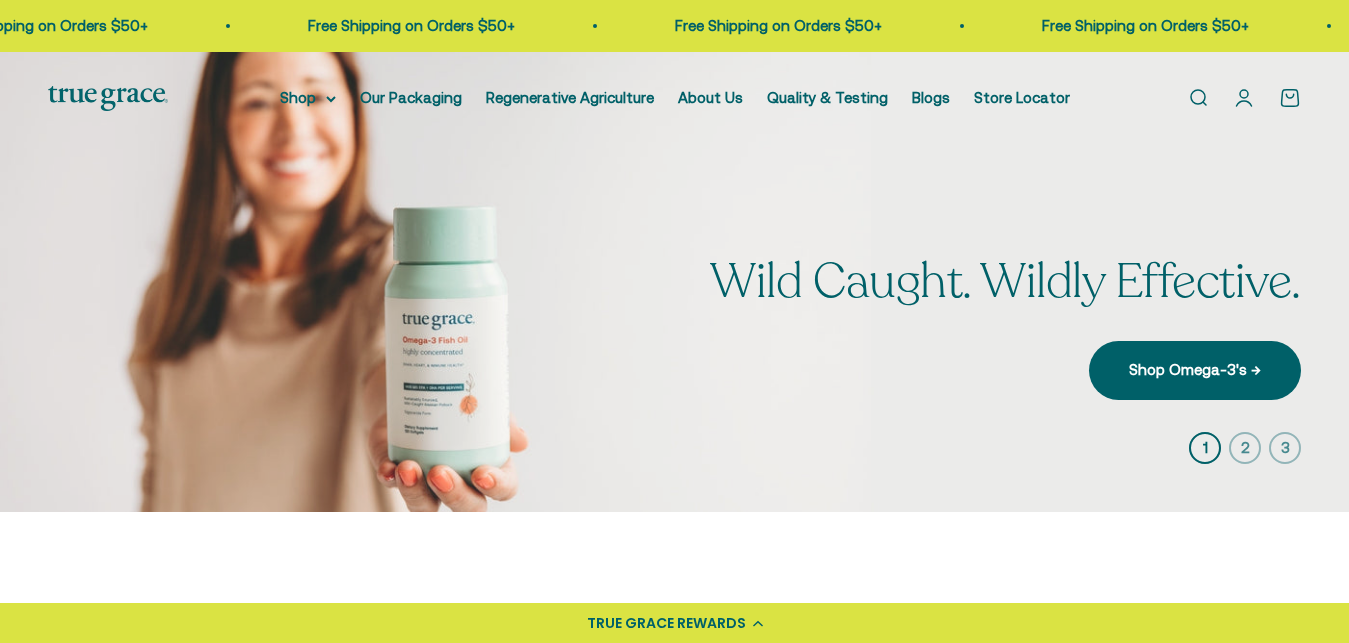 scroll, scrollTop: 0, scrollLeft: 0, axis: both 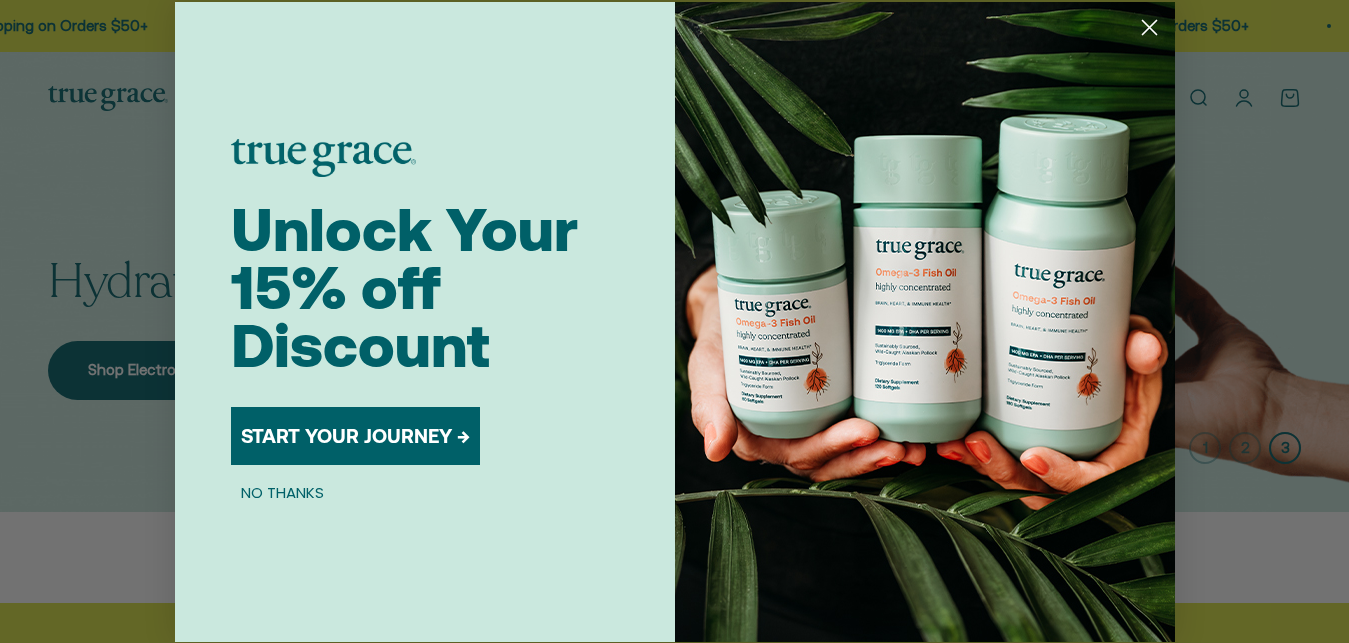 click 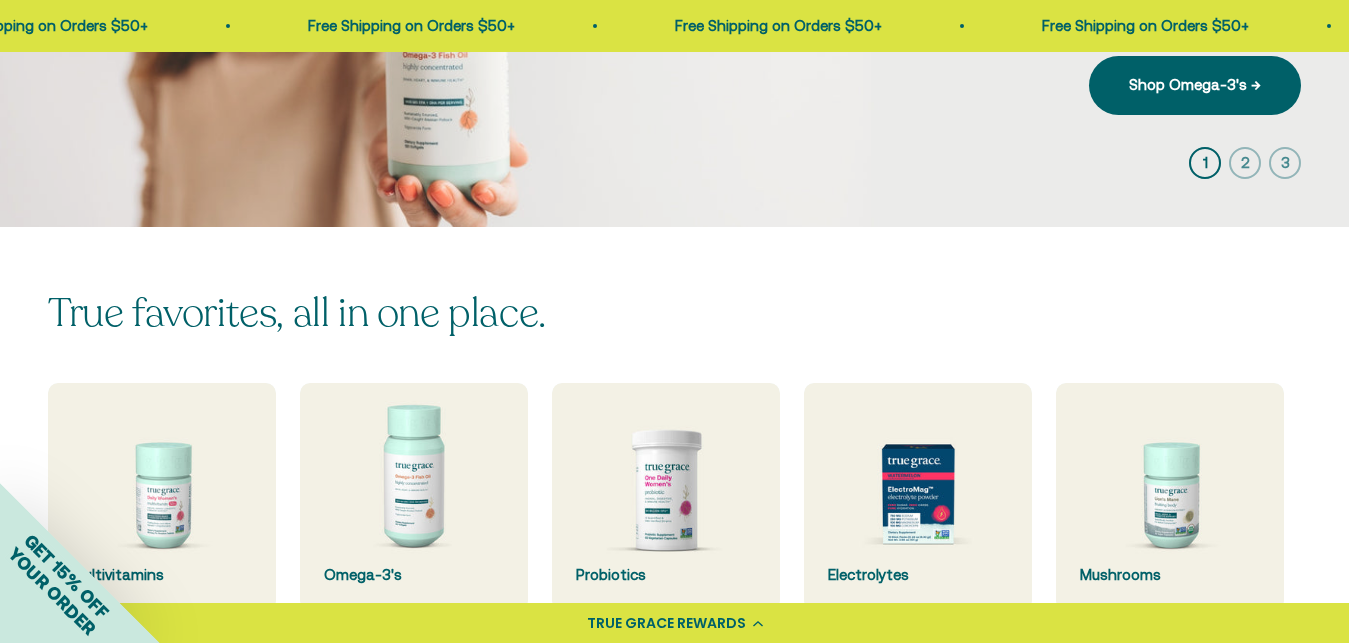 scroll, scrollTop: 323, scrollLeft: 0, axis: vertical 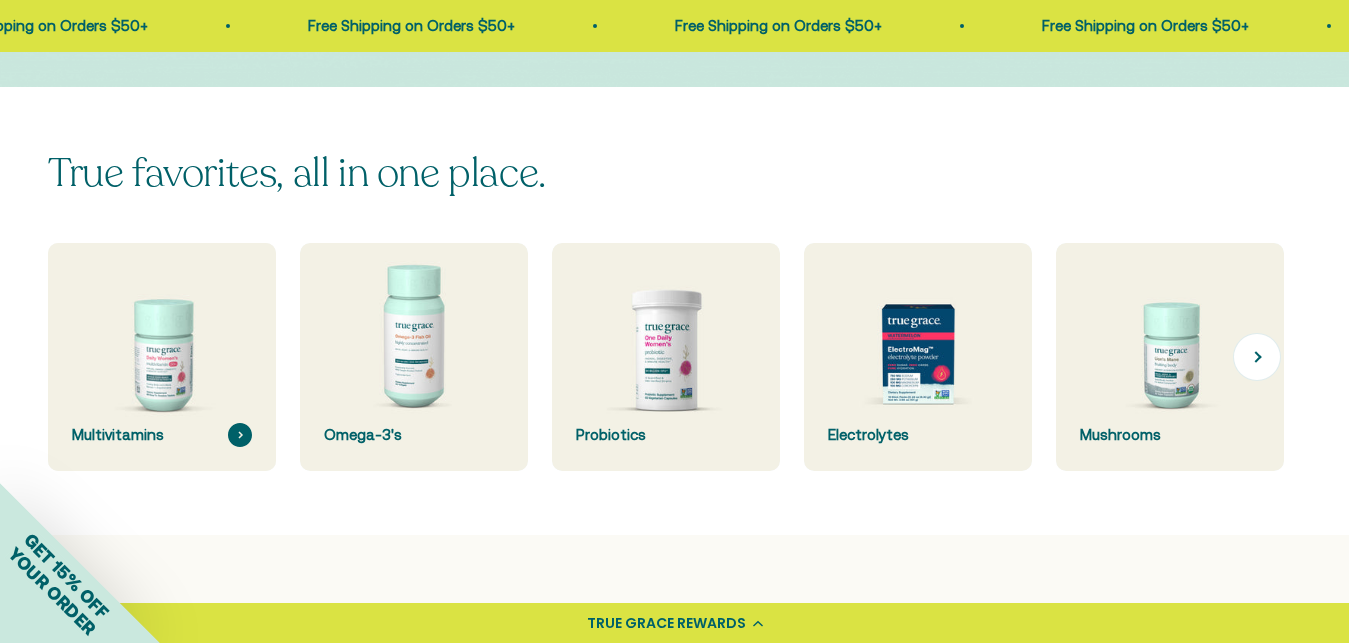click at bounding box center (162, 357) 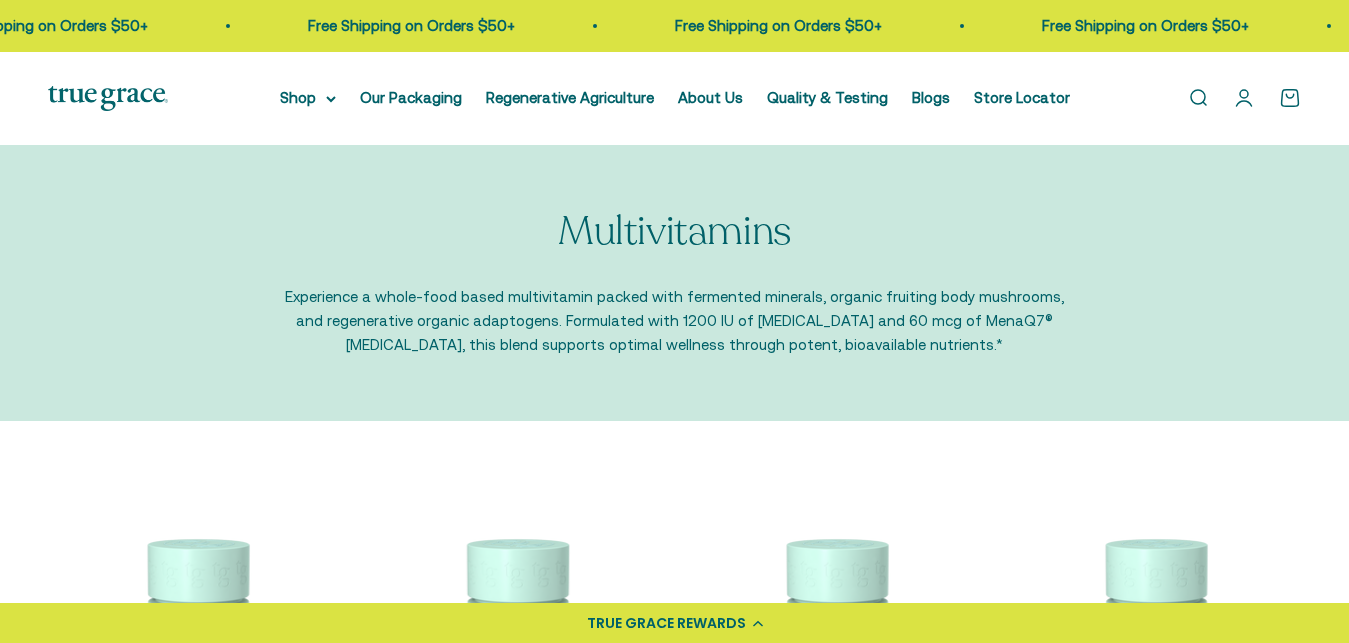 scroll, scrollTop: 0, scrollLeft: 0, axis: both 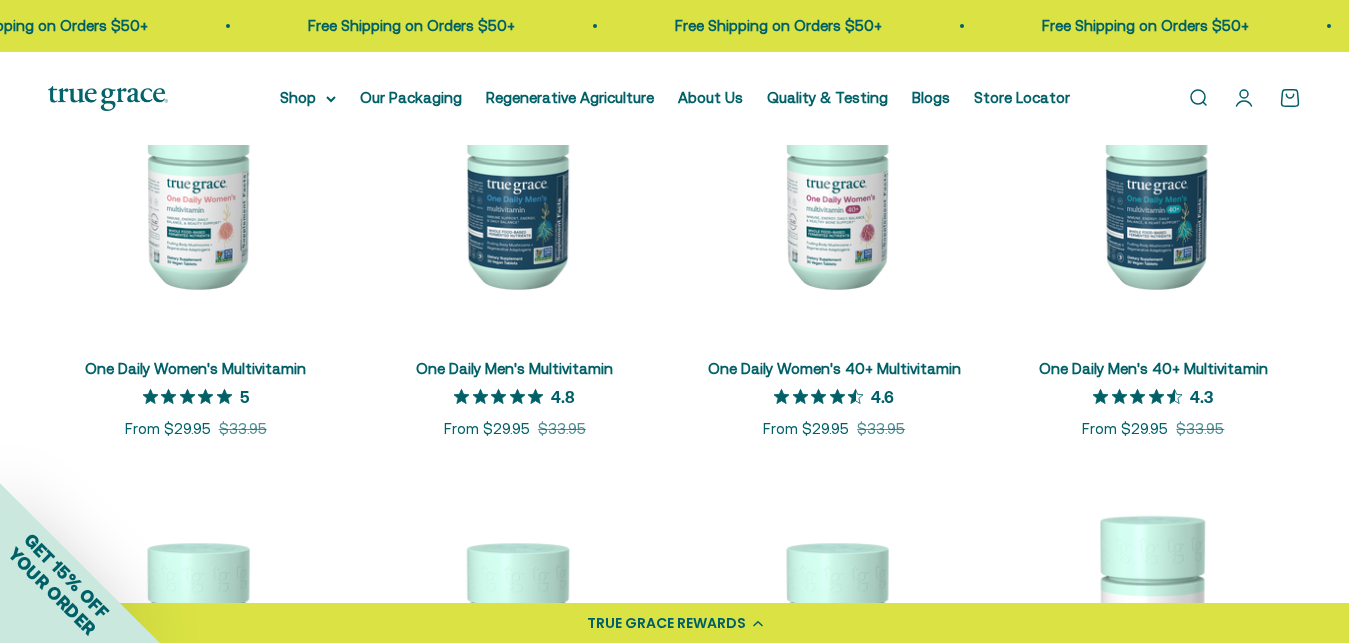 click on "TRUE GRACE REWARDS" at bounding box center [674, 623] 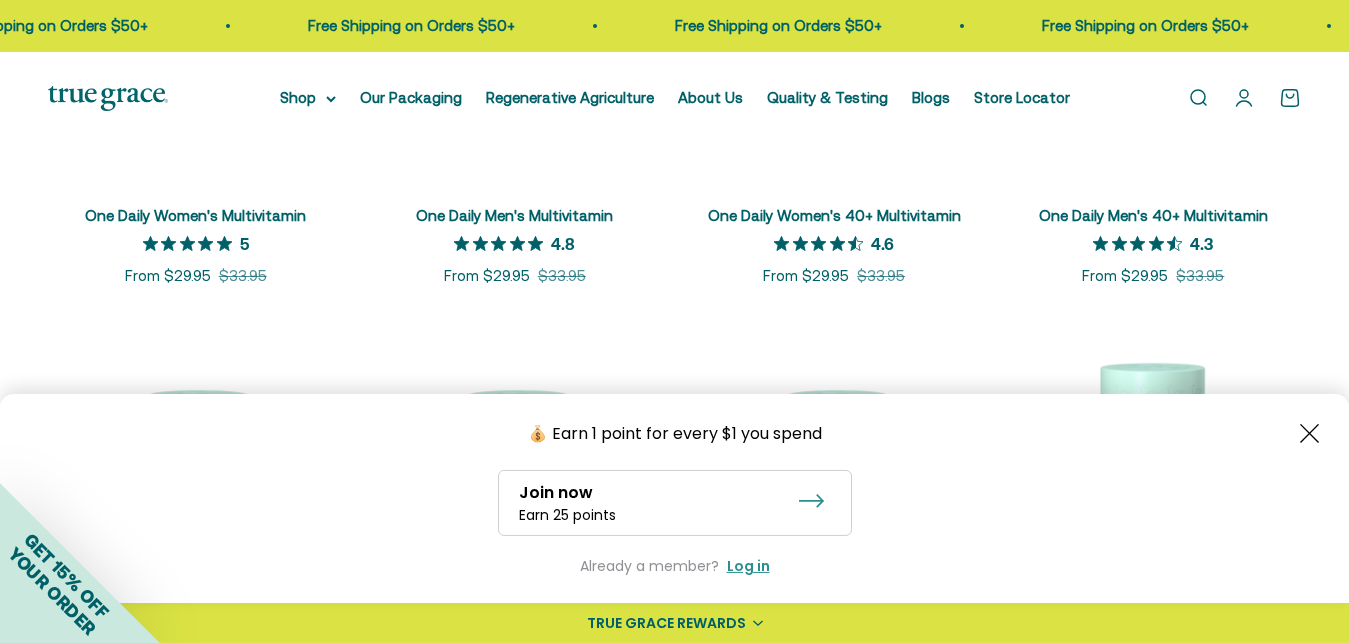 scroll, scrollTop: 646, scrollLeft: 0, axis: vertical 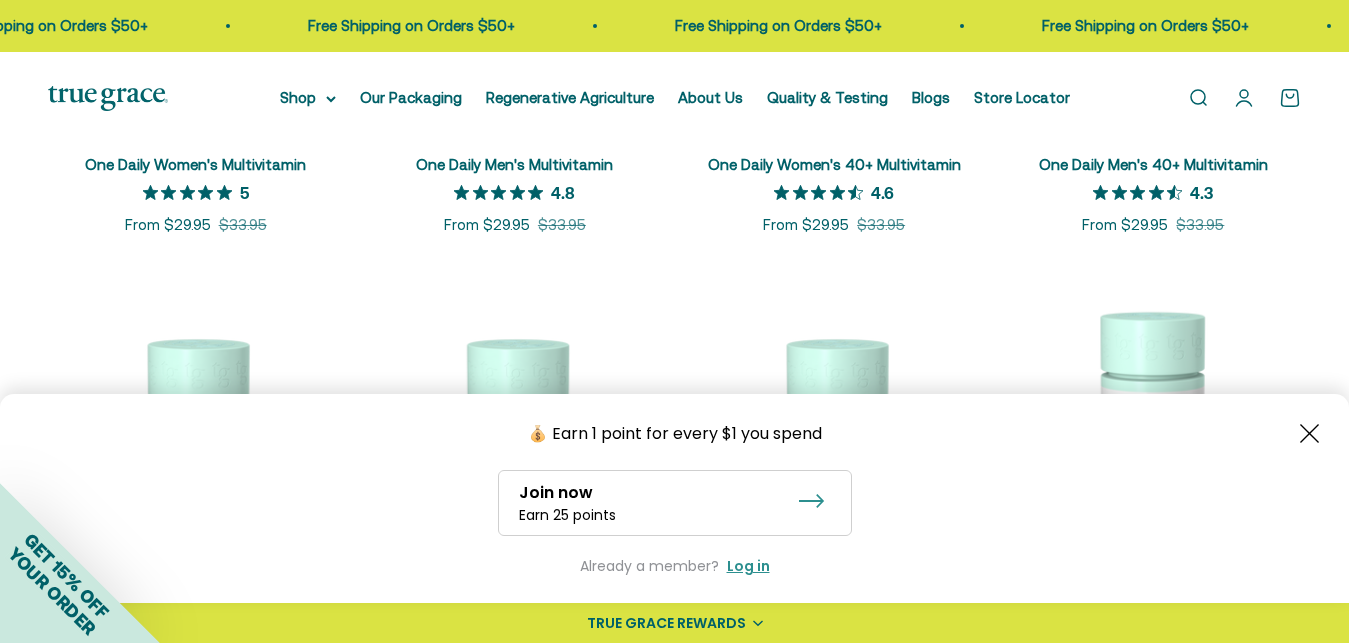 click 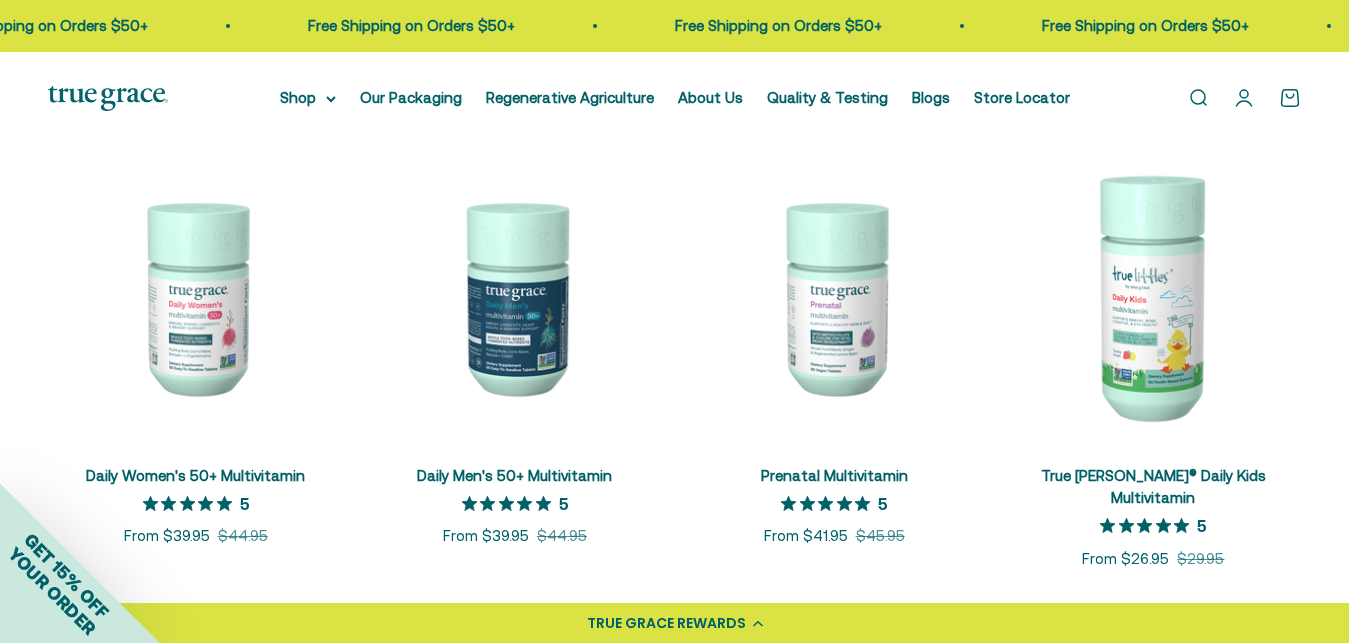 scroll, scrollTop: 833, scrollLeft: 0, axis: vertical 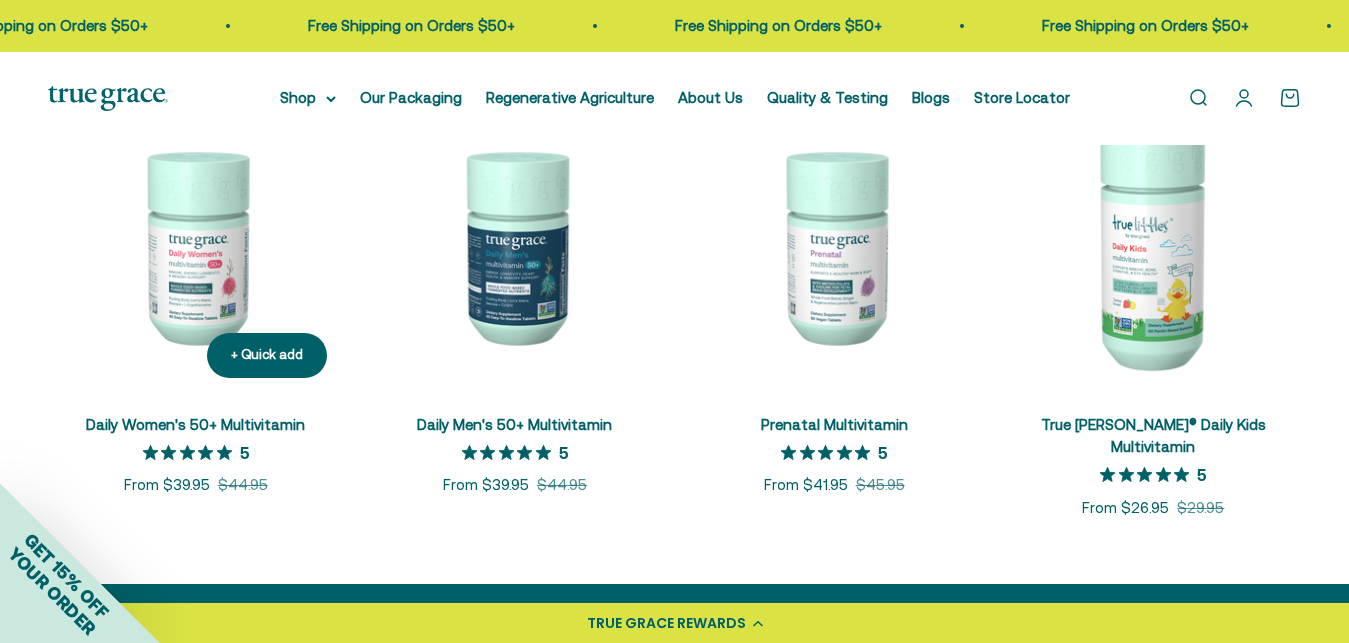 click at bounding box center (195, 245) 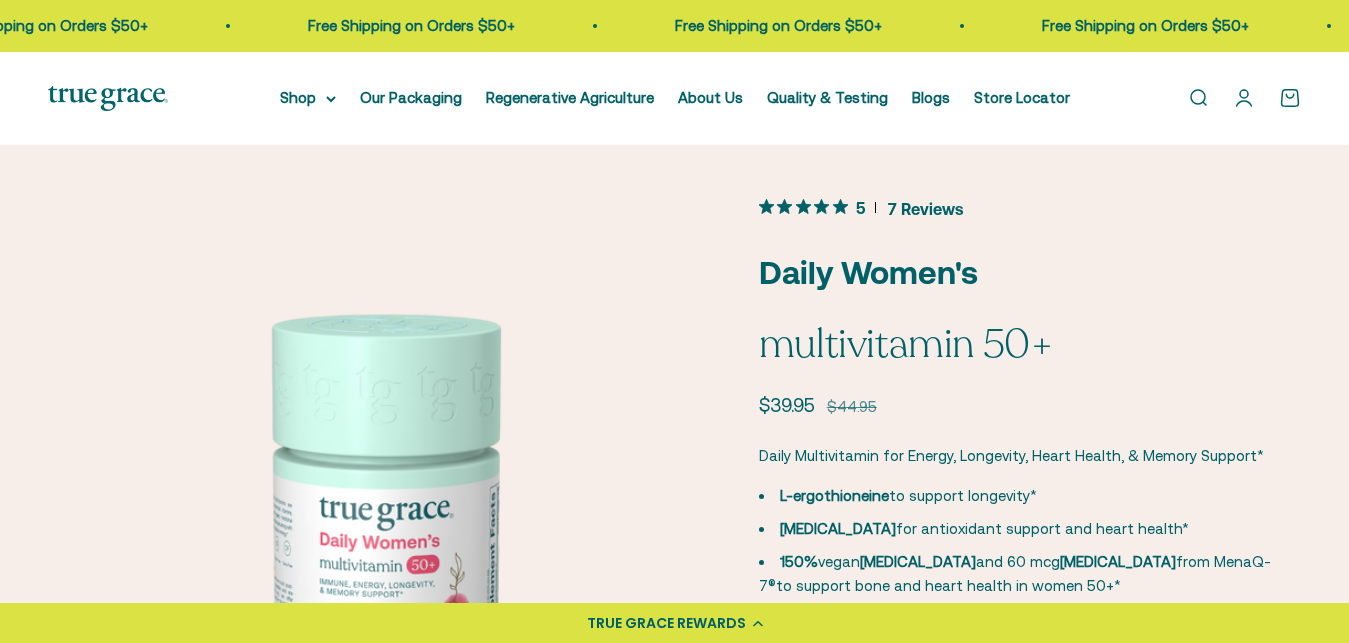 scroll, scrollTop: 0, scrollLeft: 0, axis: both 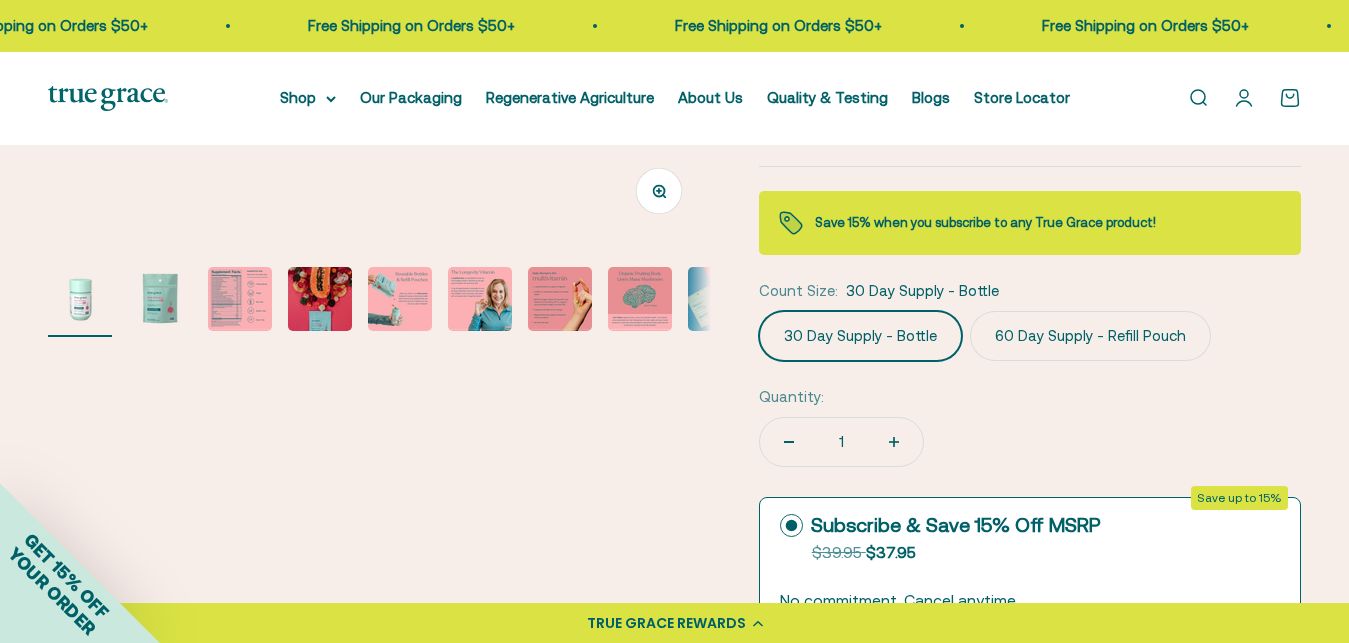 click on "60 Day Supply - Refill Pouch" 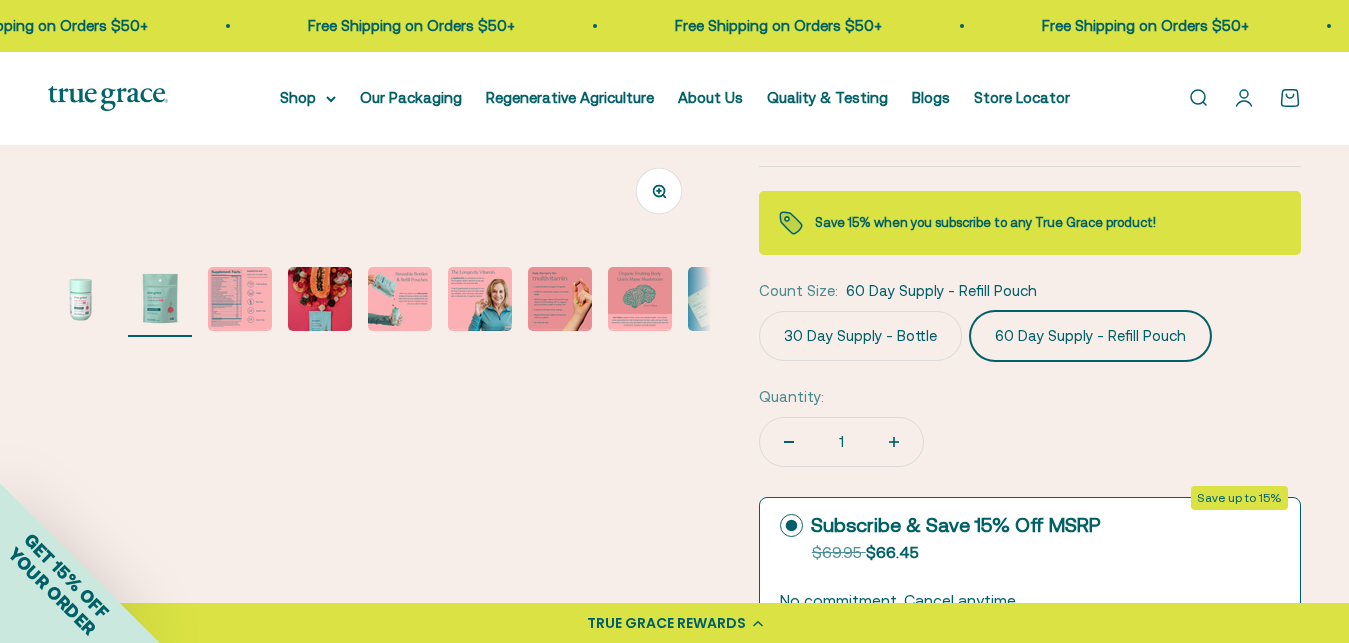 scroll, scrollTop: 0, scrollLeft: 674, axis: horizontal 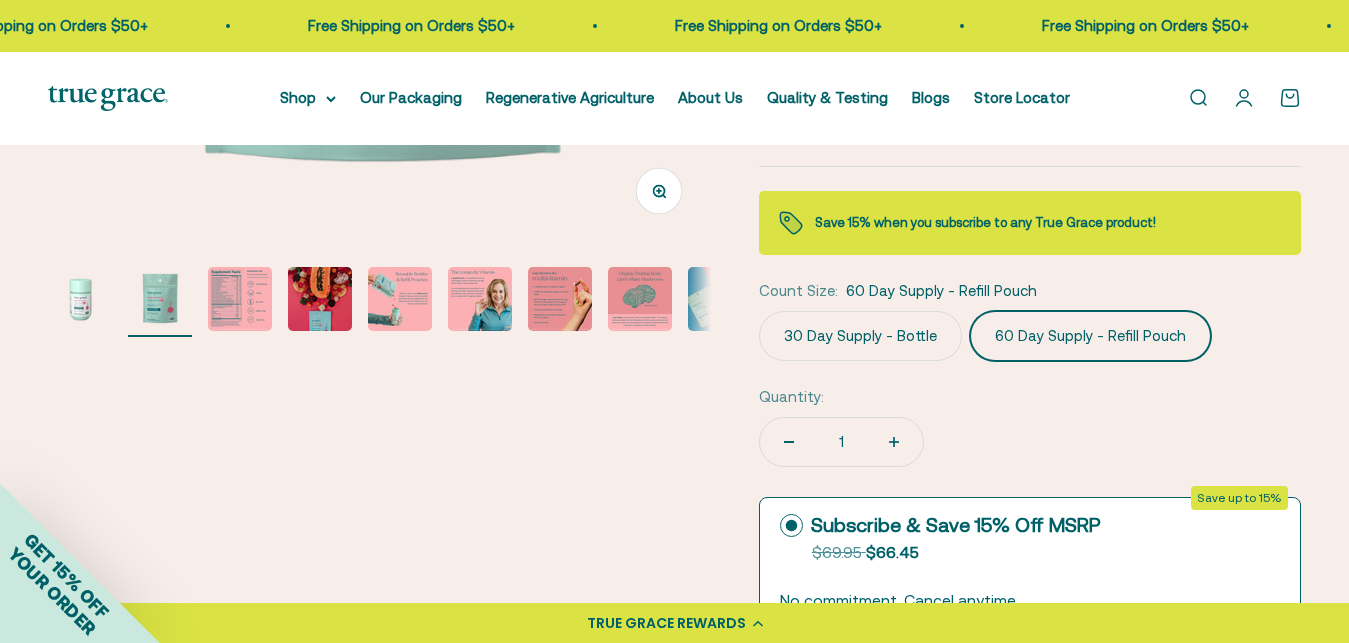 click on "60 Day Supply - Refill Pouch" 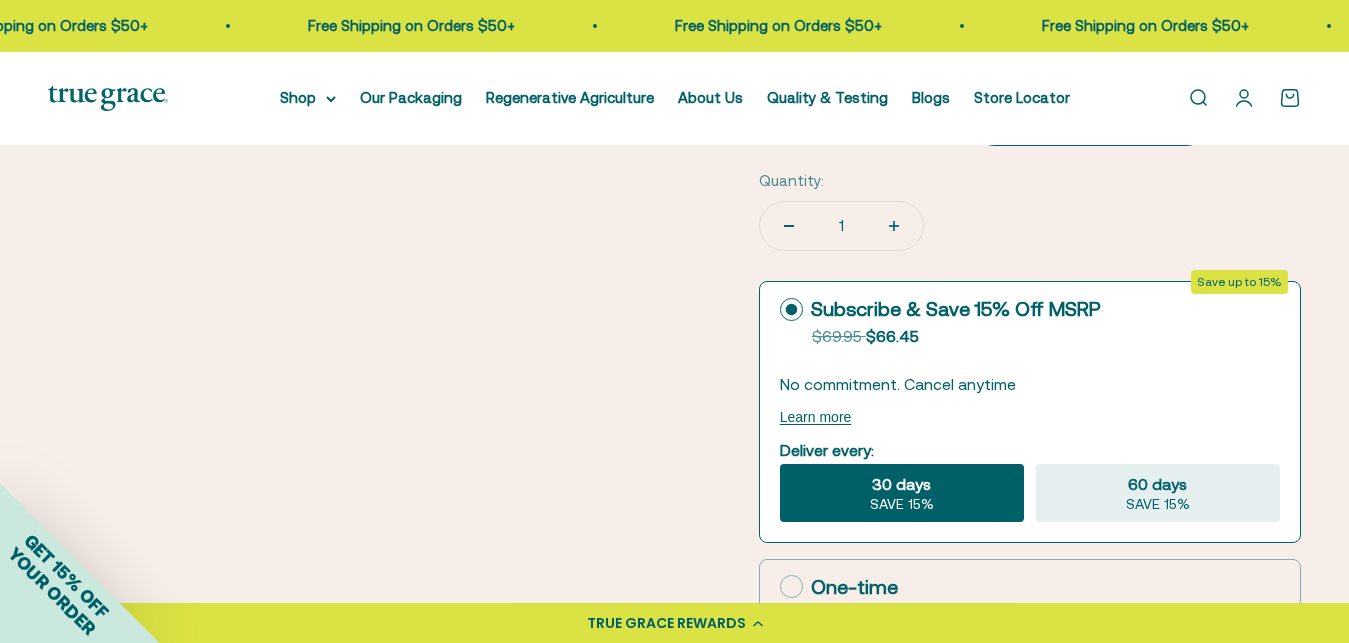 scroll, scrollTop: 850, scrollLeft: 0, axis: vertical 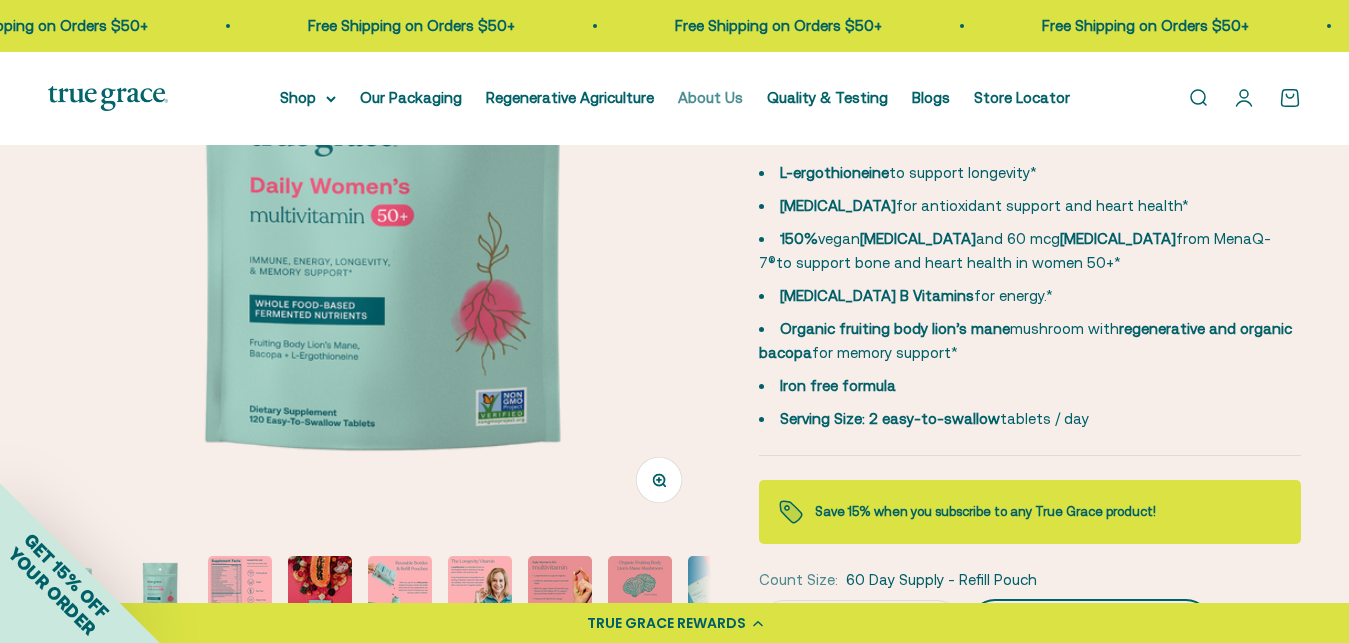 click on "About Us" at bounding box center (710, 97) 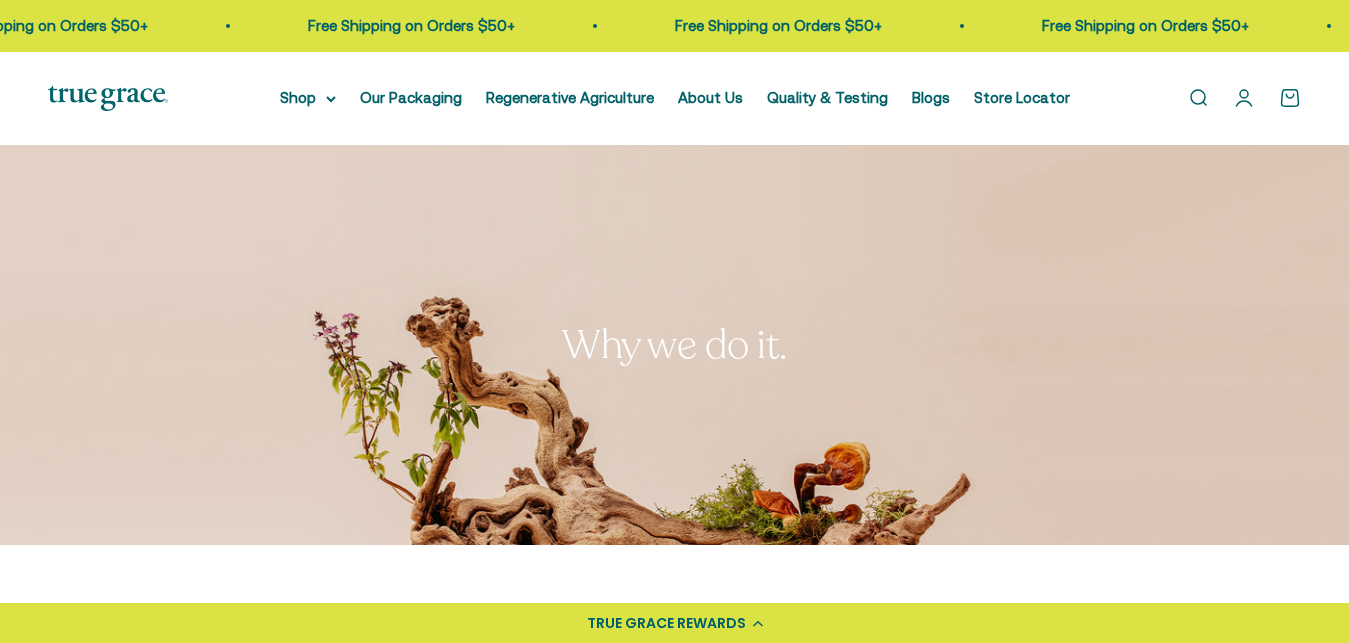 scroll, scrollTop: 0, scrollLeft: 0, axis: both 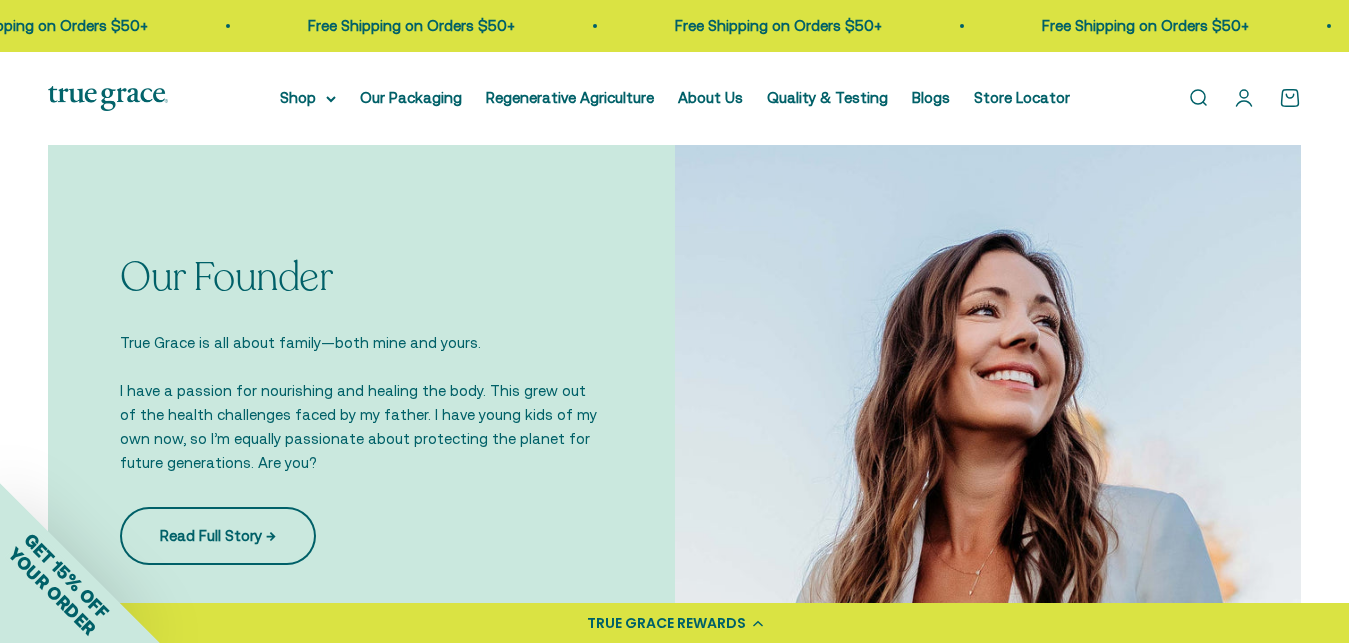 click on "Read Full Story →" at bounding box center (218, 536) 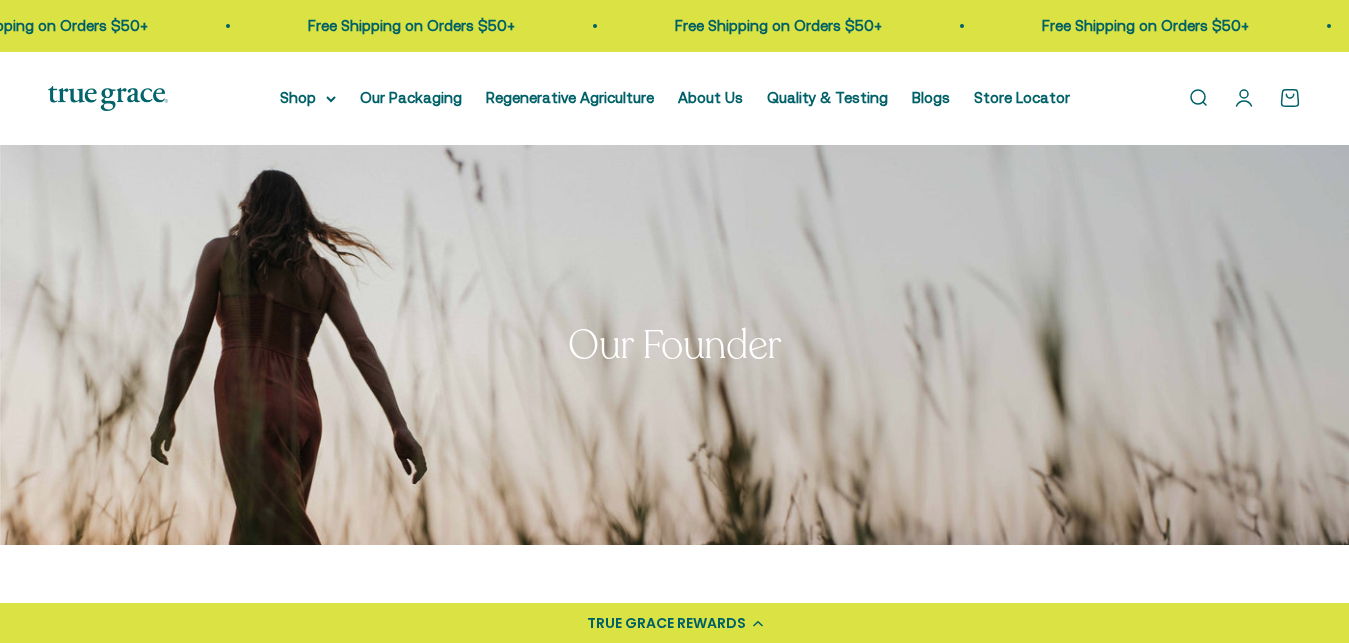 scroll, scrollTop: 0, scrollLeft: 0, axis: both 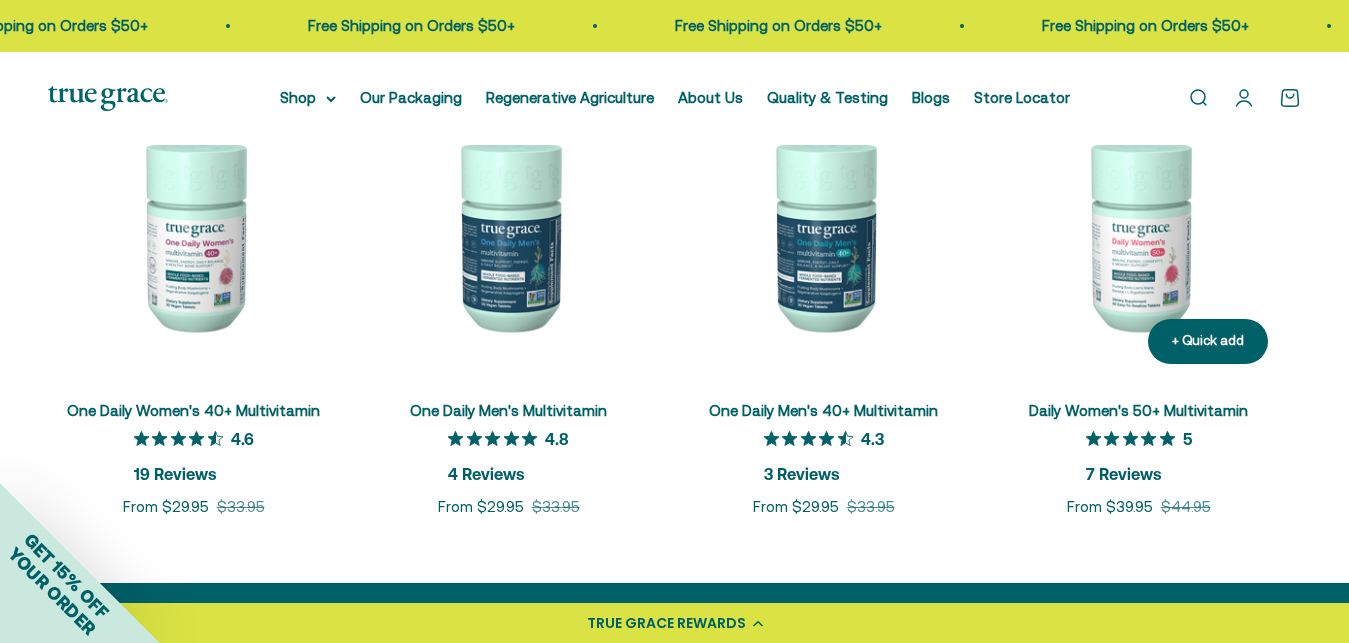 click on "Daily Women's 50+ Multivitamin" at bounding box center (1138, 410) 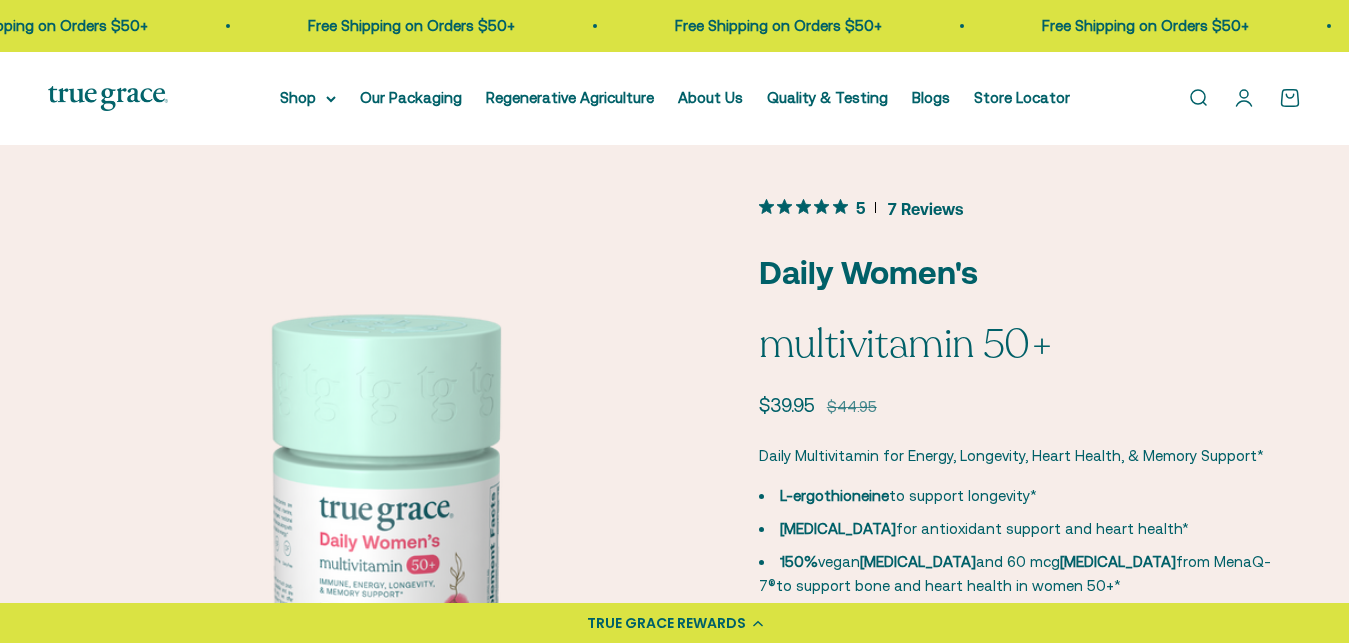 scroll, scrollTop: 0, scrollLeft: 0, axis: both 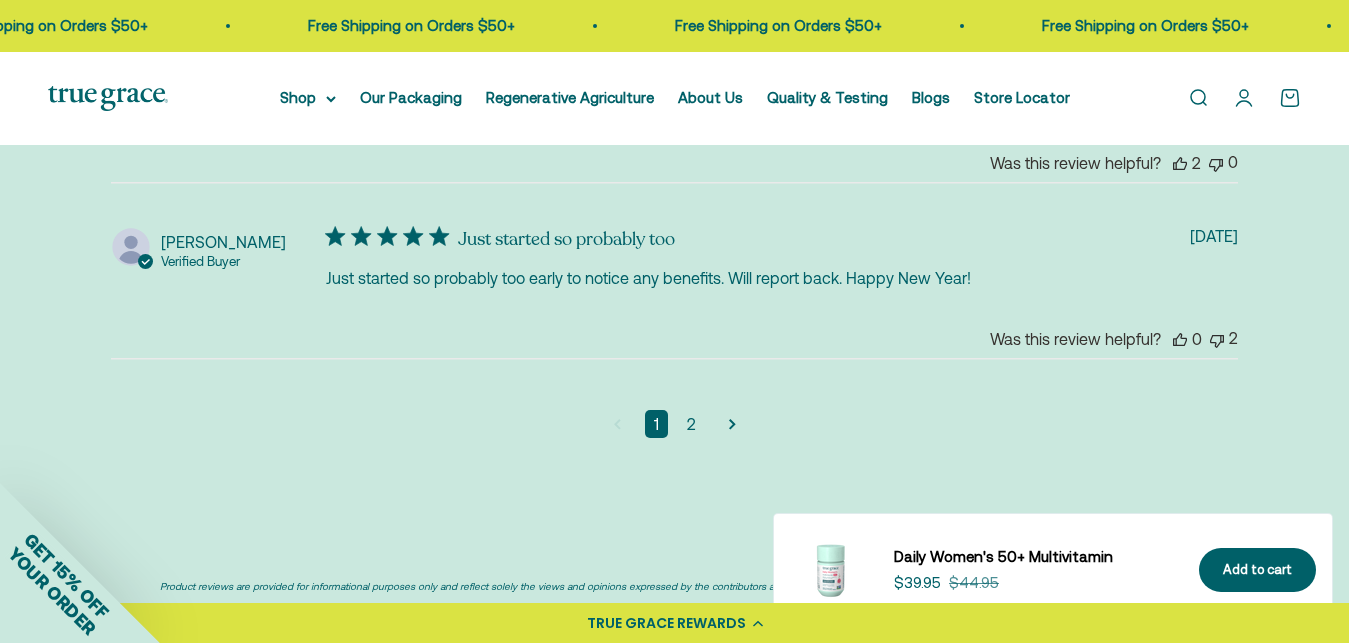 click 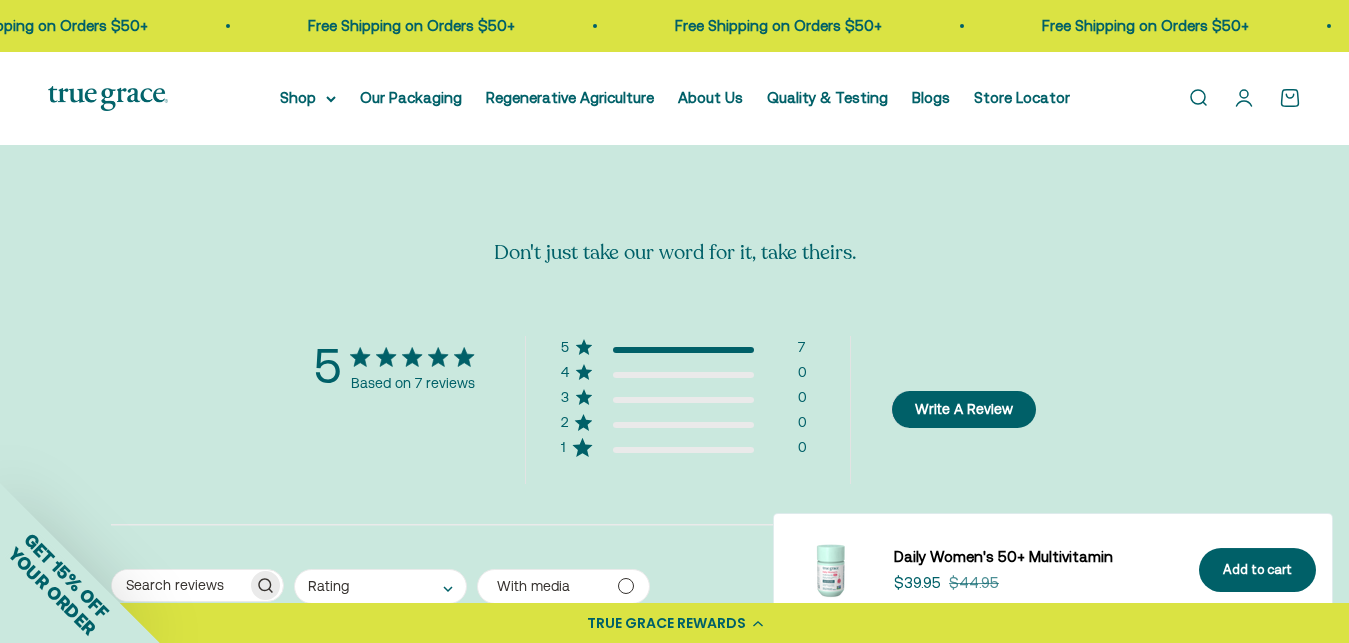 scroll, scrollTop: 4015, scrollLeft: 0, axis: vertical 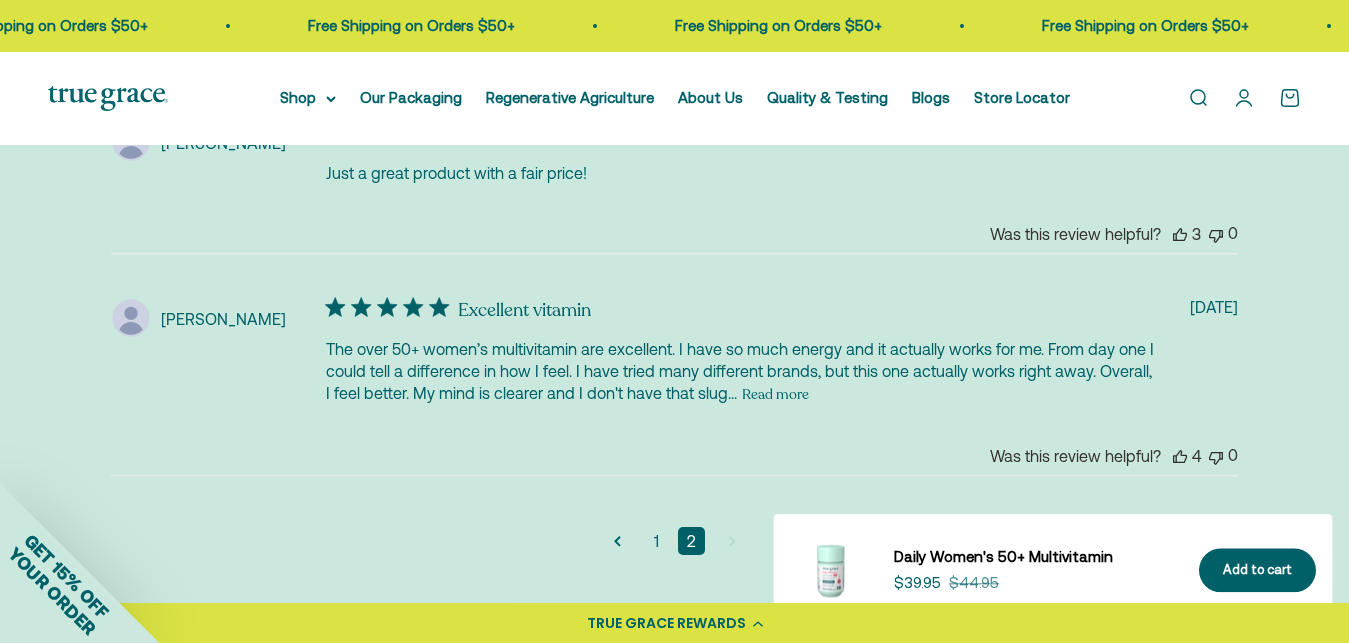 click on "Read more" at bounding box center (775, 394) 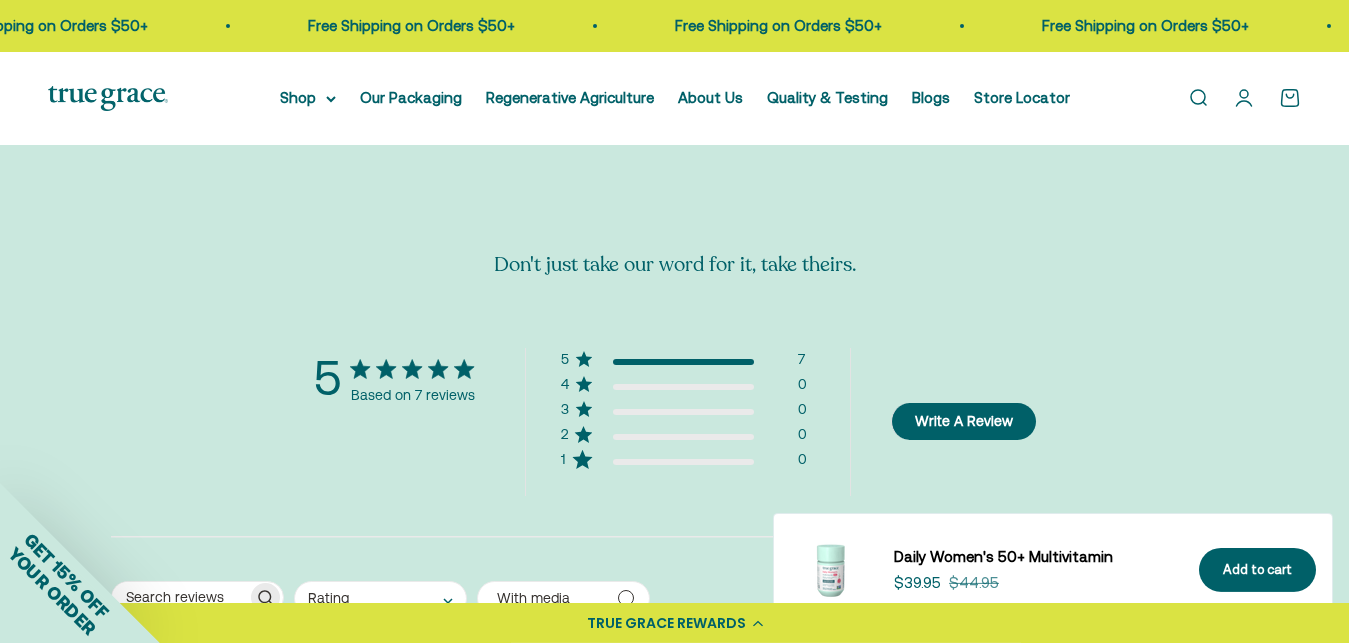 scroll, scrollTop: 3980, scrollLeft: 0, axis: vertical 